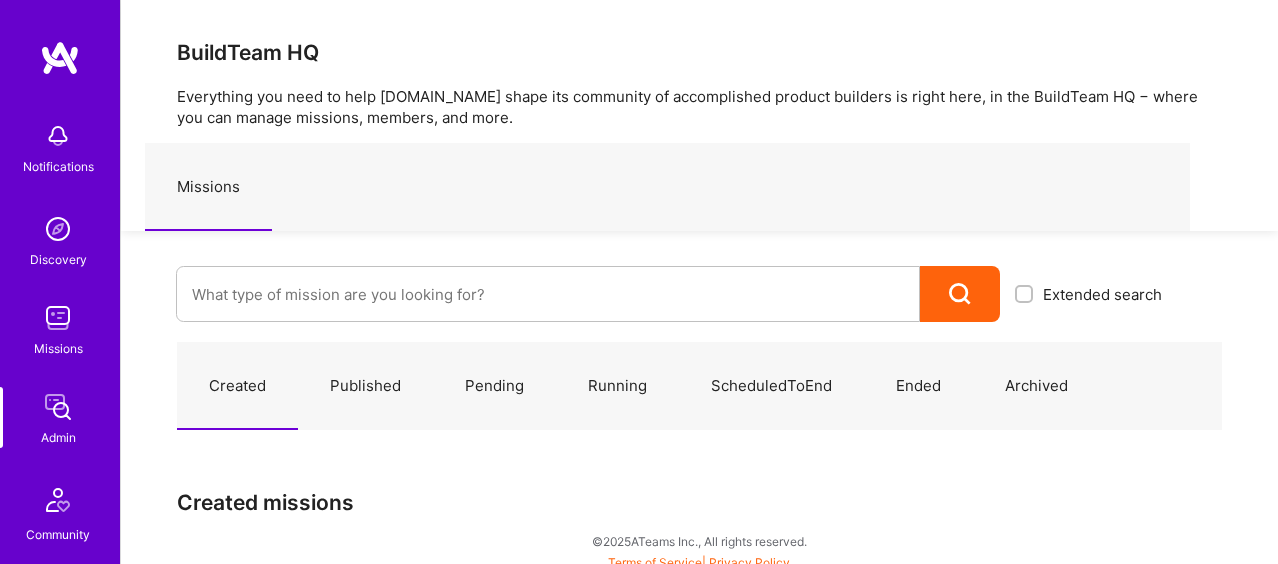 scroll, scrollTop: 0, scrollLeft: 0, axis: both 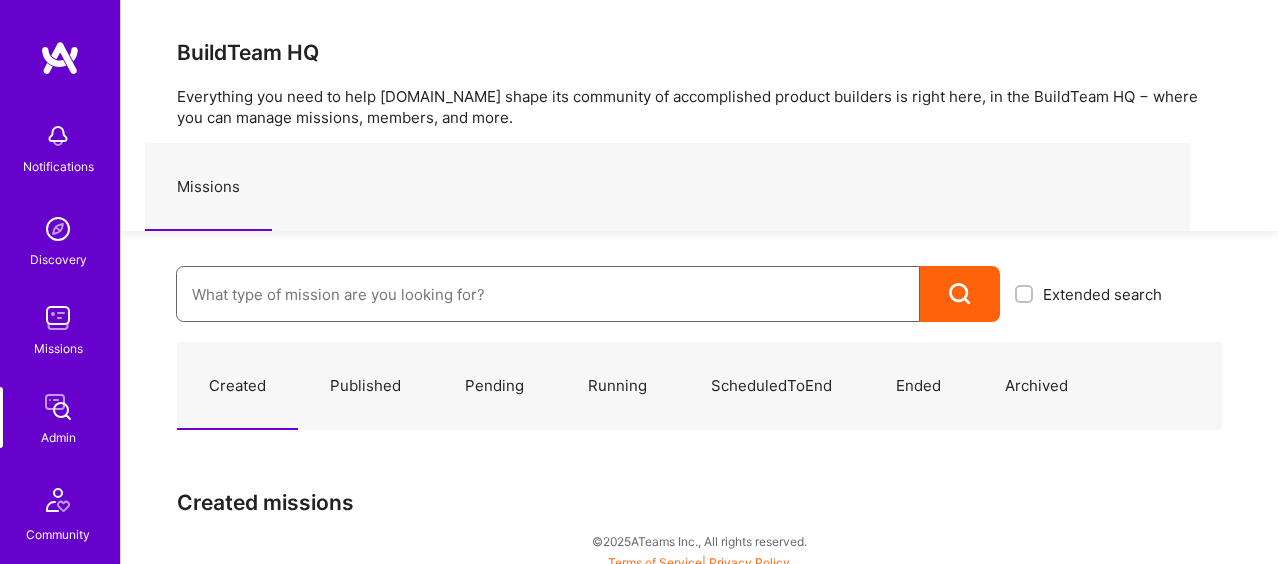 click at bounding box center (548, 294) 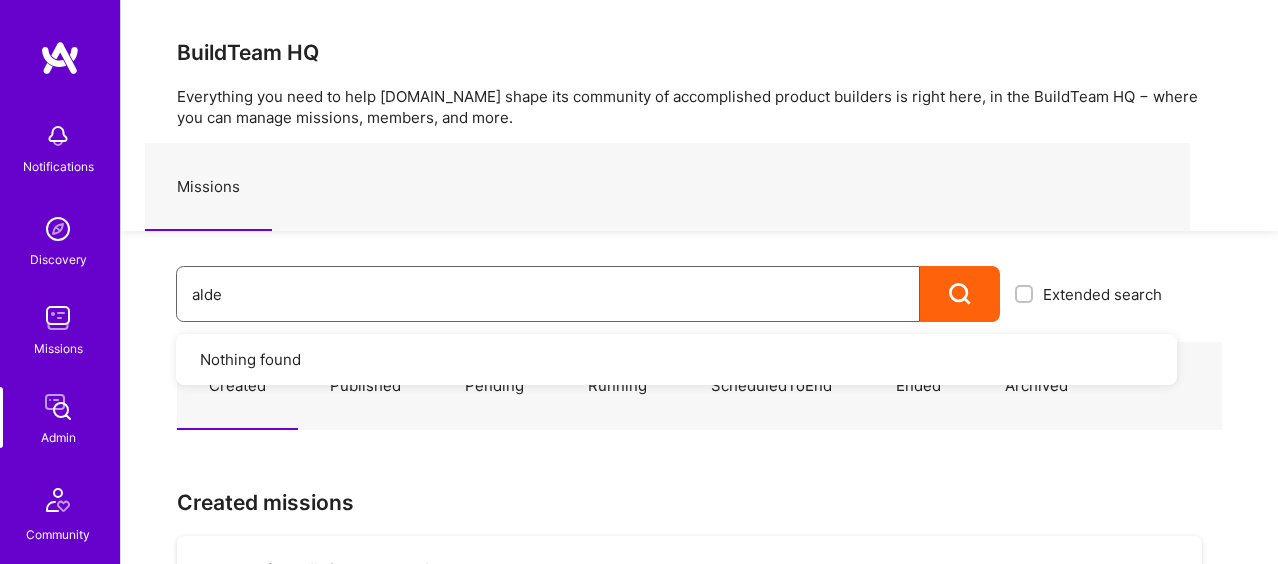 type on "aldea" 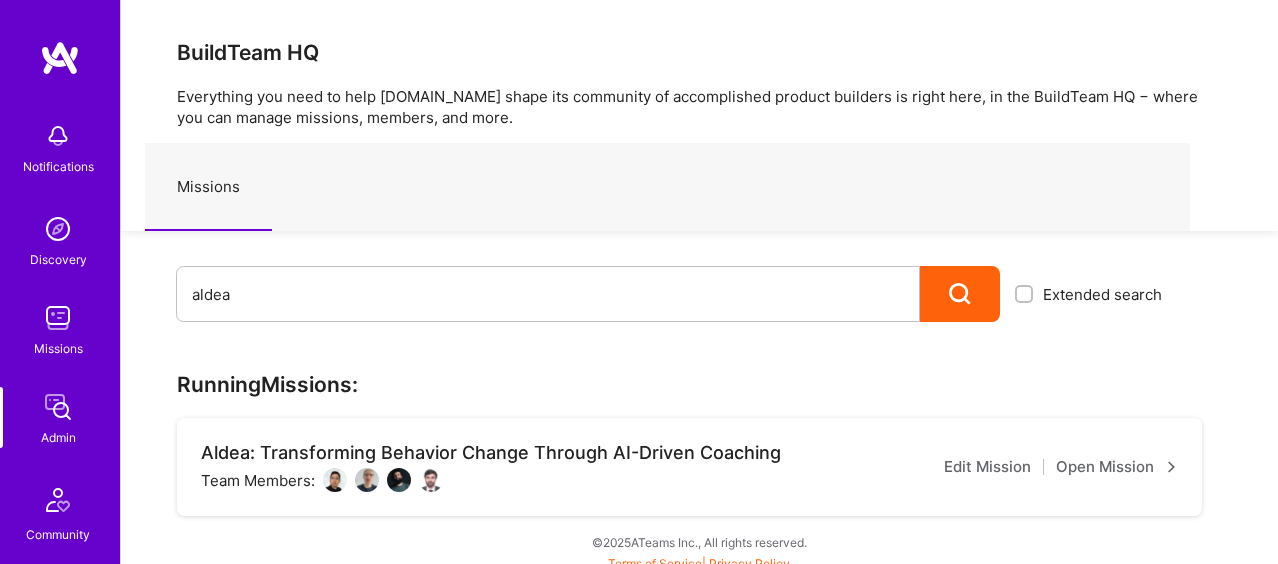 click on "Open Mission" at bounding box center [1117, 467] 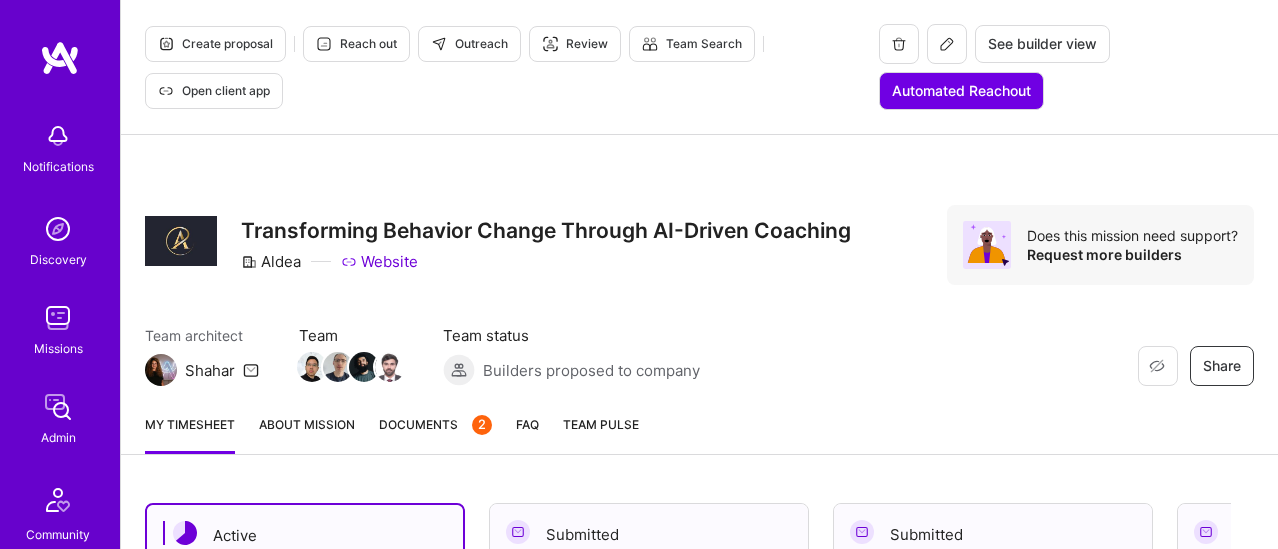 click at bounding box center [947, 44] 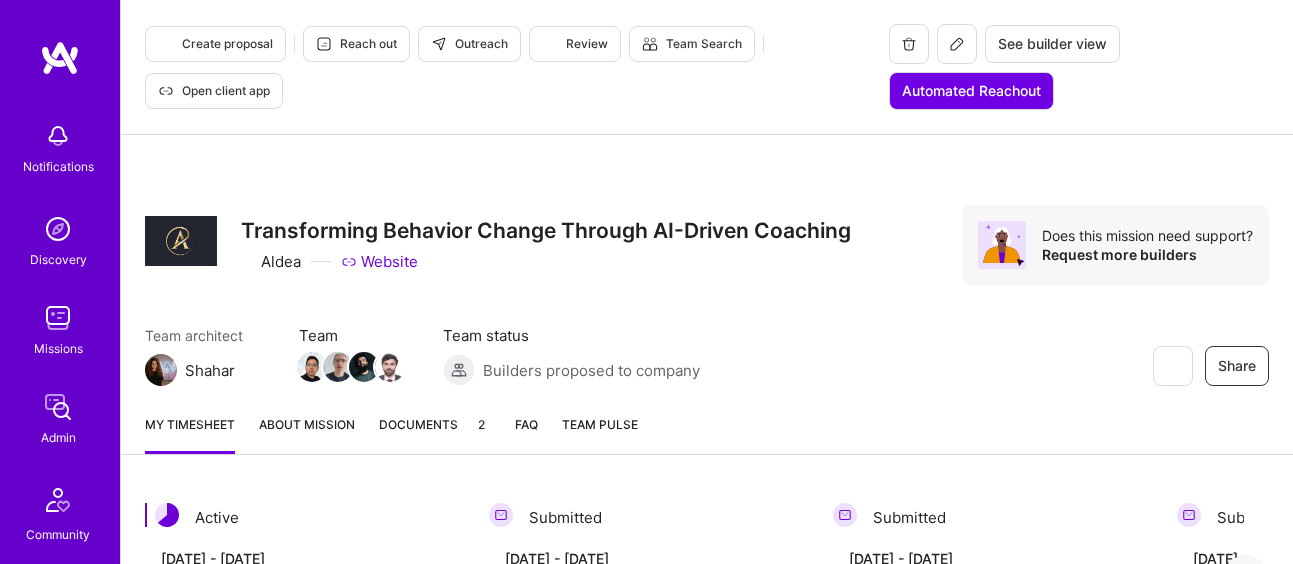 select on "Running" 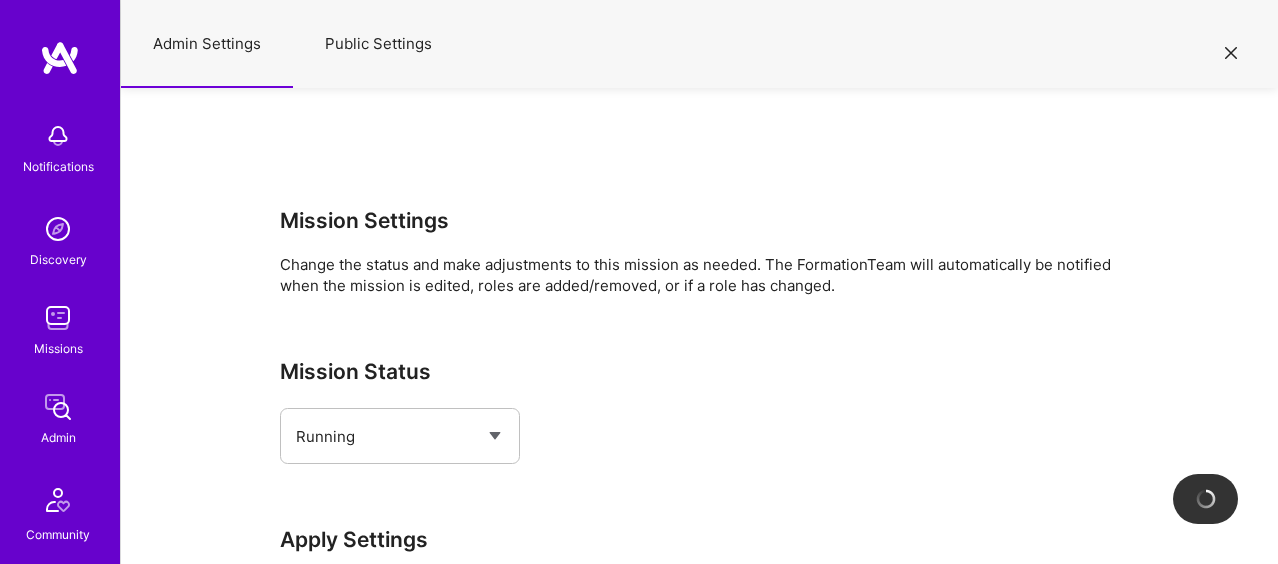 click on "Public Settings" at bounding box center [378, 44] 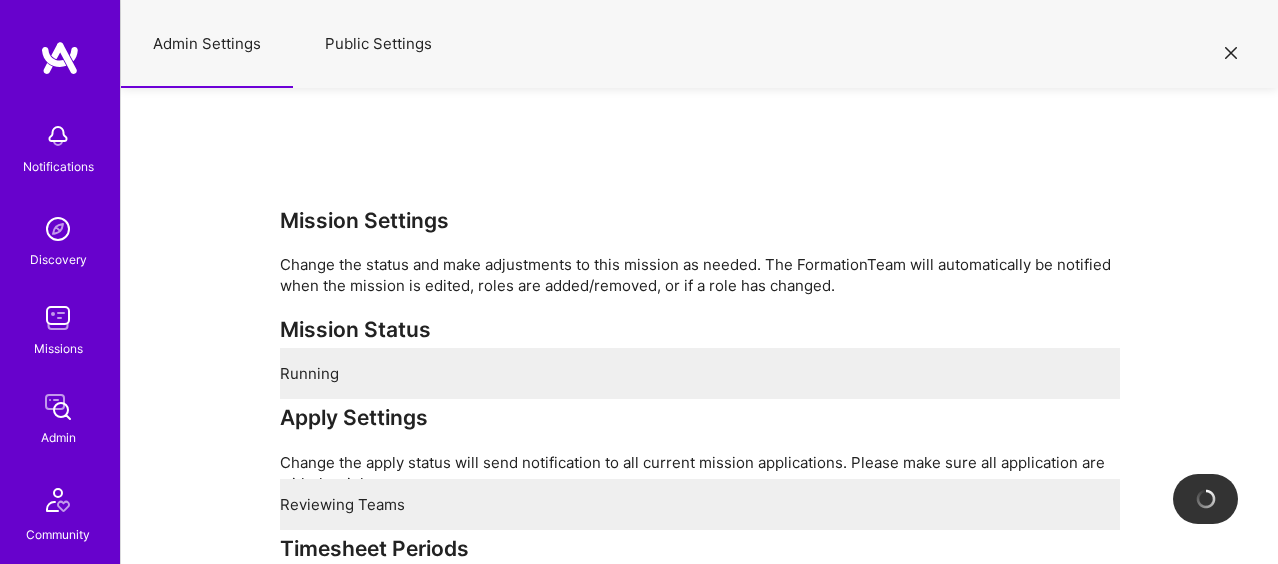select on "All" 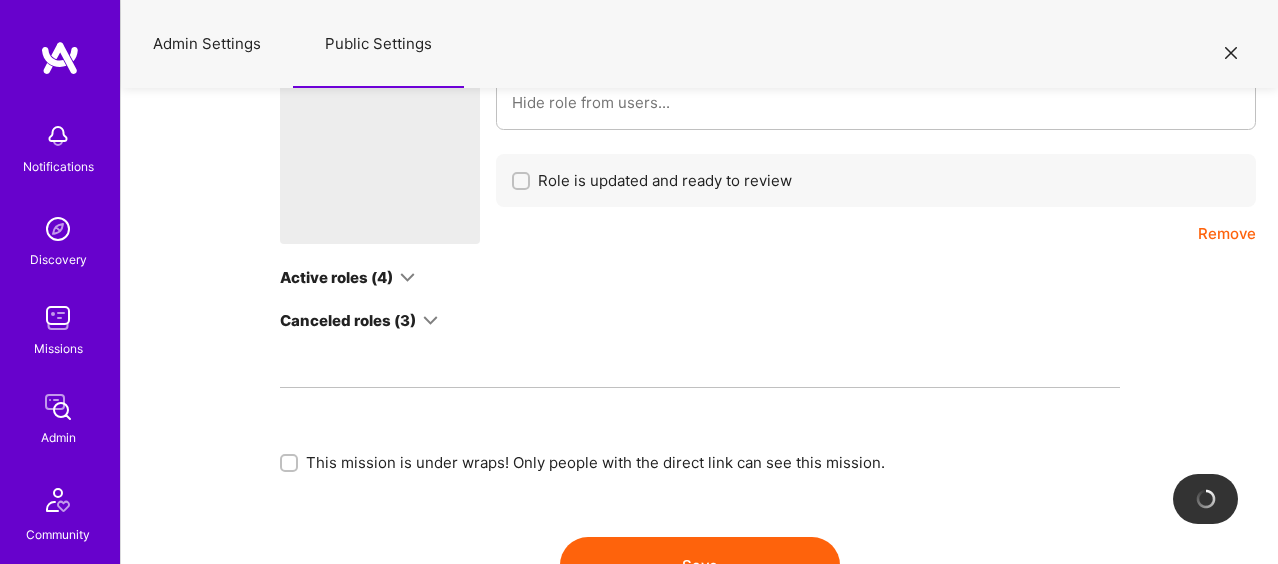 scroll, scrollTop: 6532, scrollLeft: 0, axis: vertical 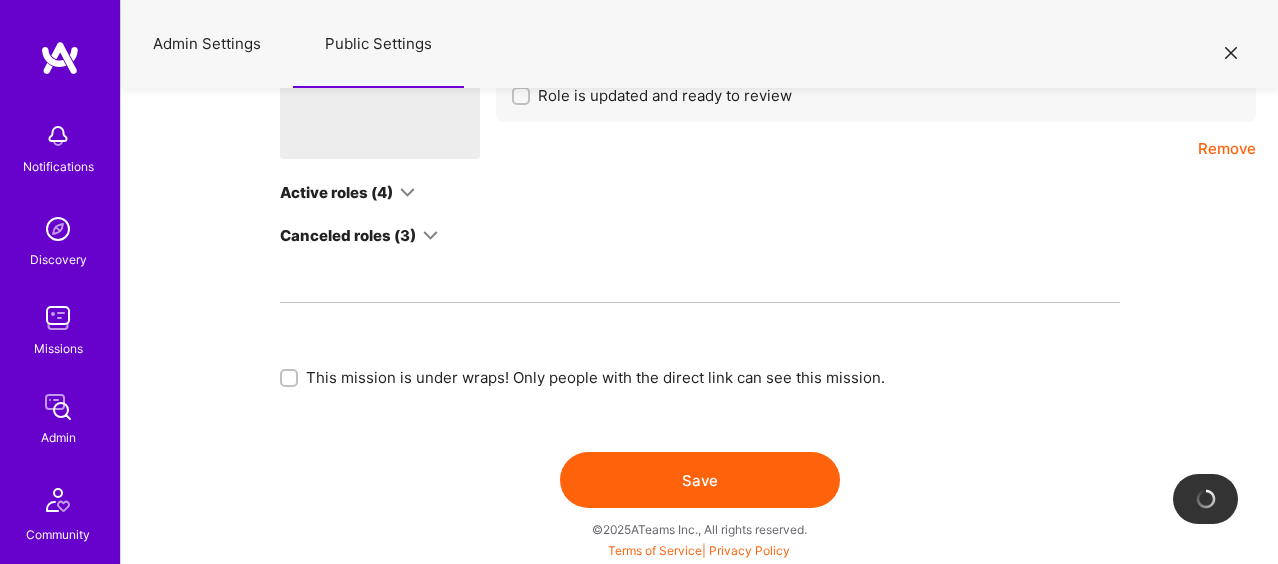 drag, startPoint x: 399, startPoint y: 199, endPoint x: 402, endPoint y: 188, distance: 11.401754 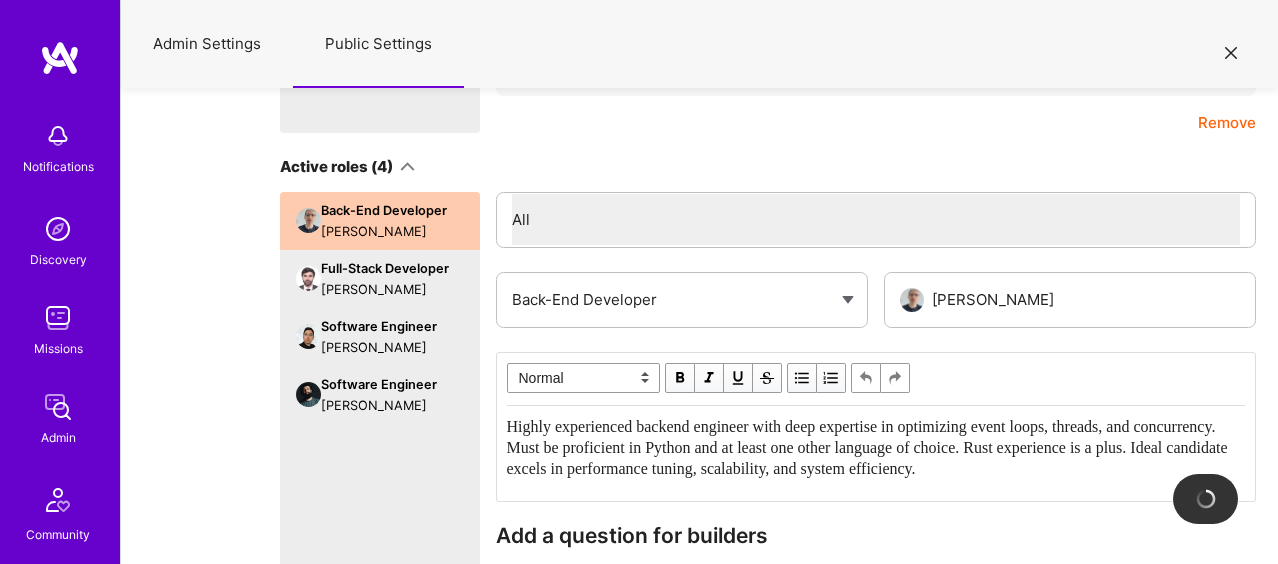 click on "[PERSON_NAME]" at bounding box center [385, 289] 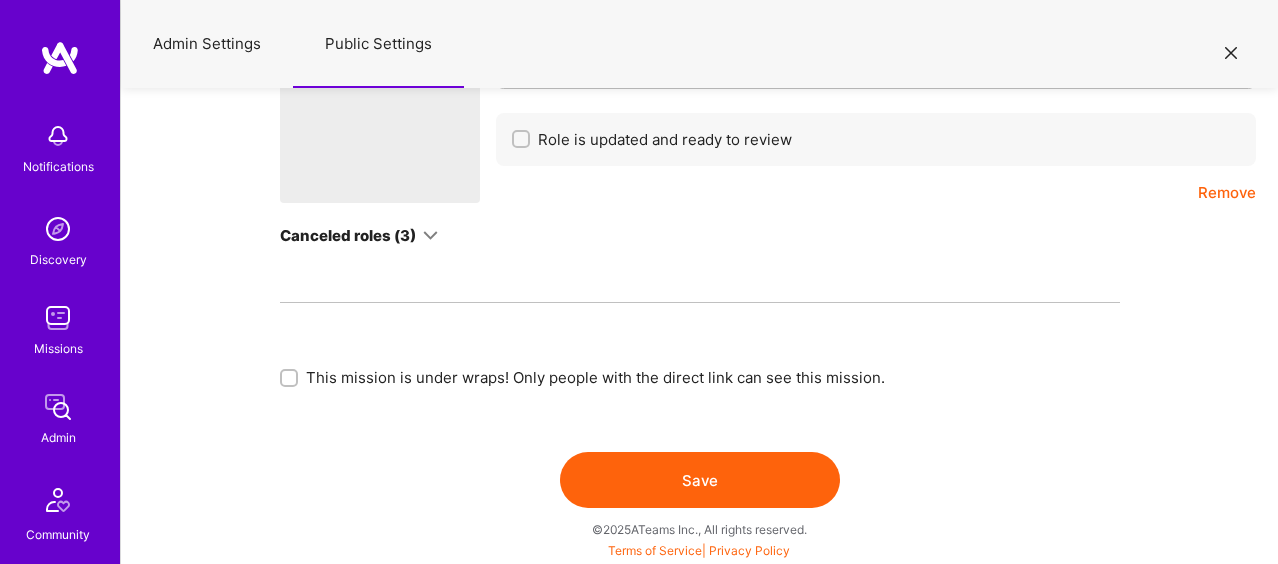 scroll, scrollTop: 8688, scrollLeft: 0, axis: vertical 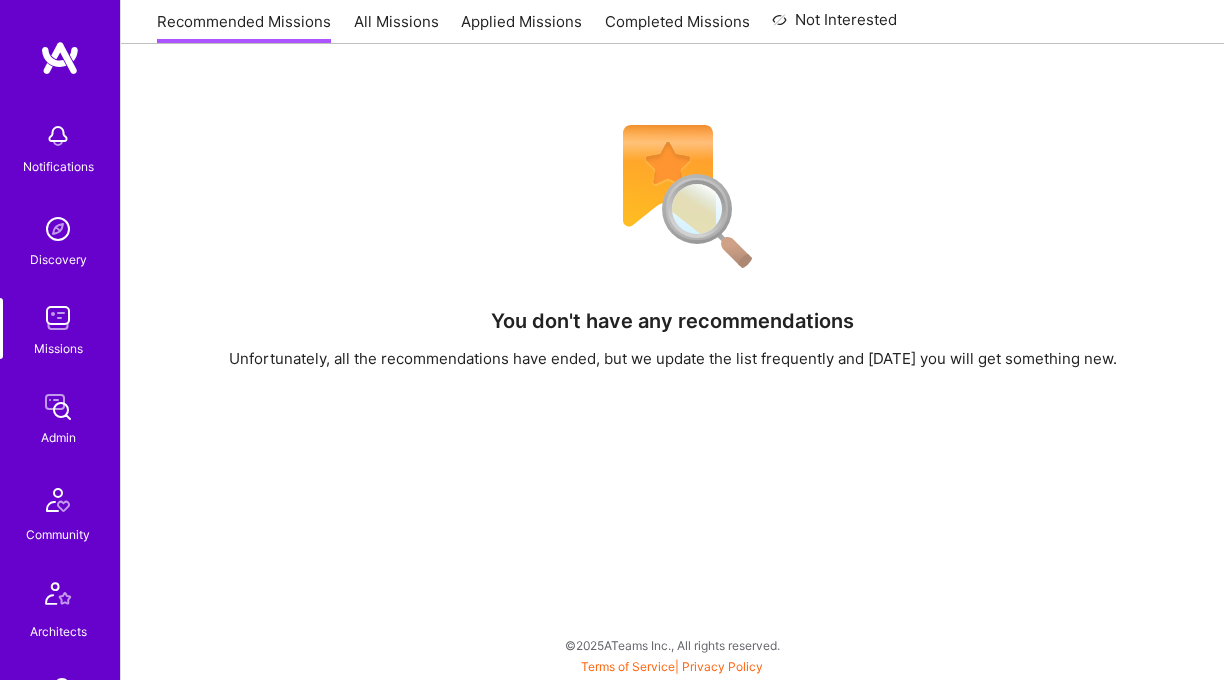 click at bounding box center [58, 407] 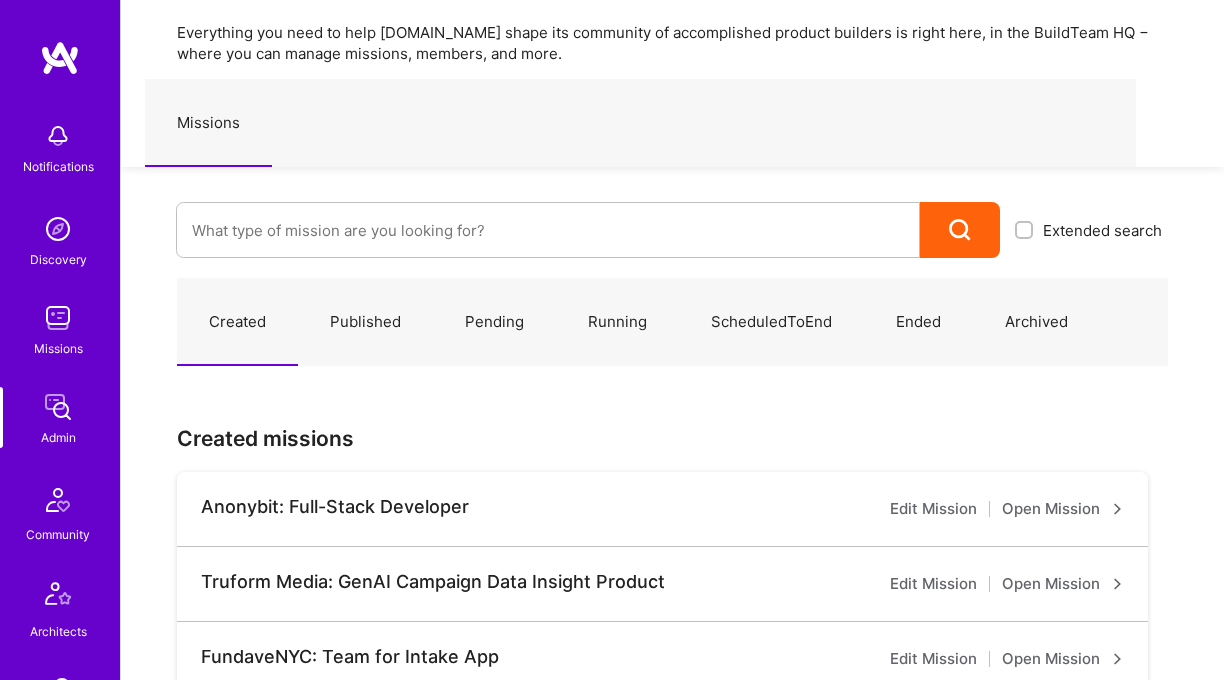 scroll, scrollTop: 0, scrollLeft: 0, axis: both 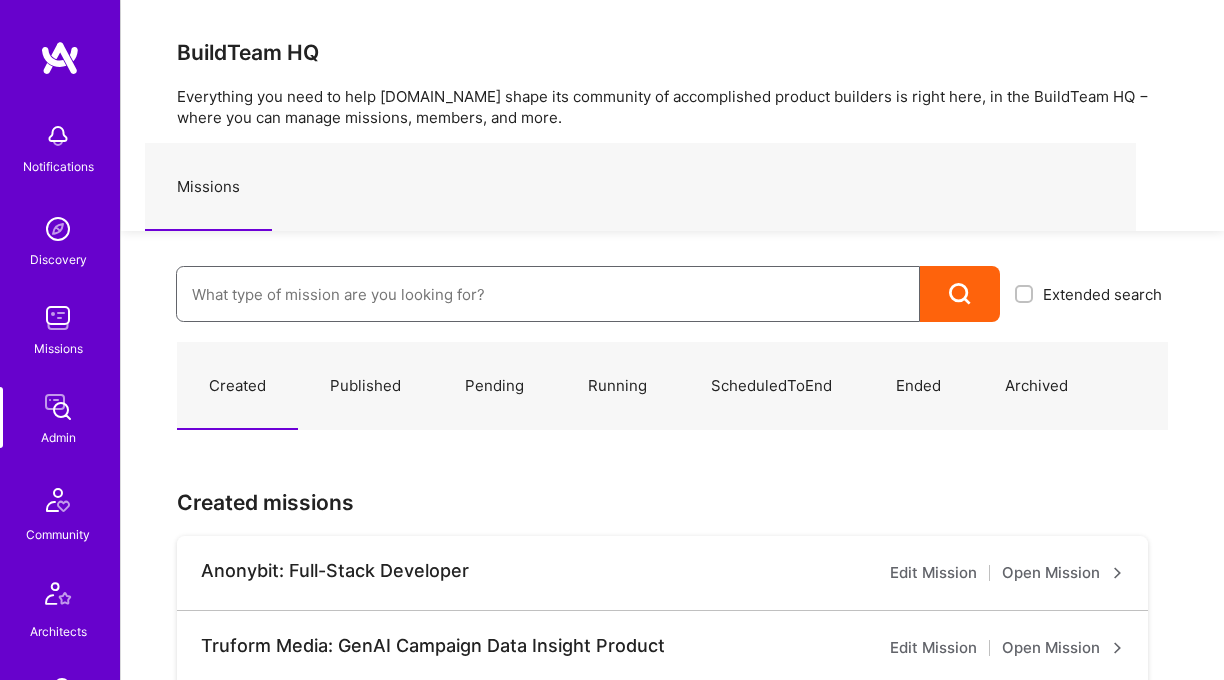 click at bounding box center (548, 294) 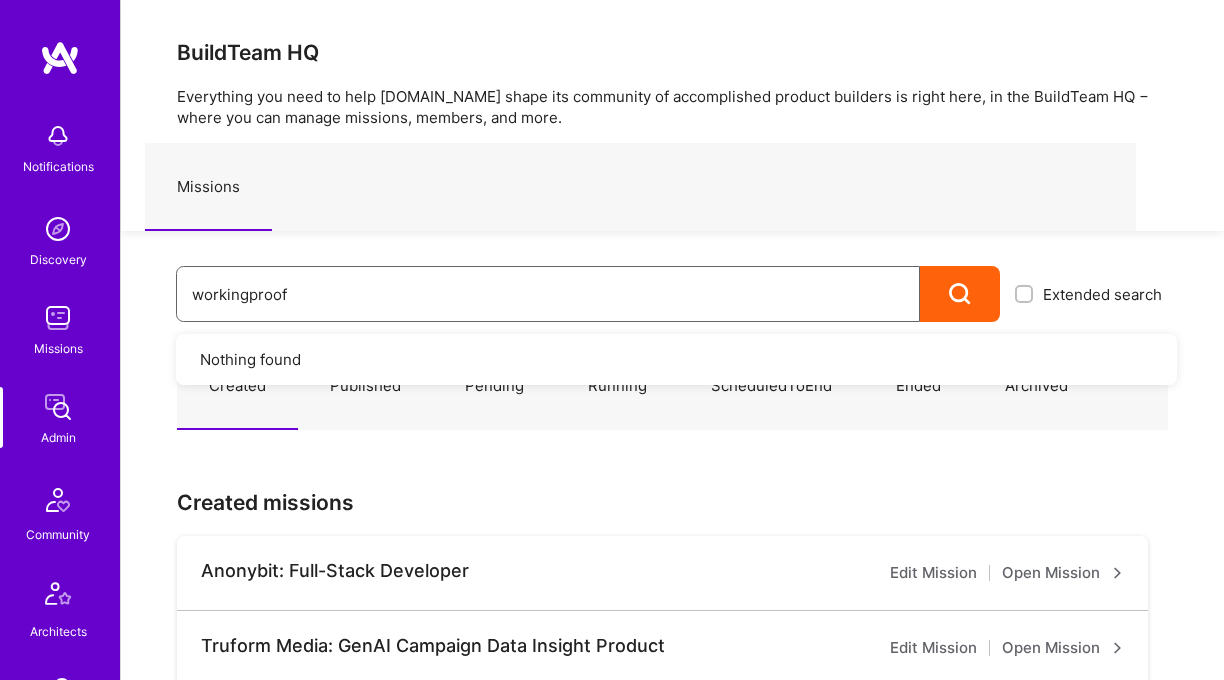 type on "workingproof" 